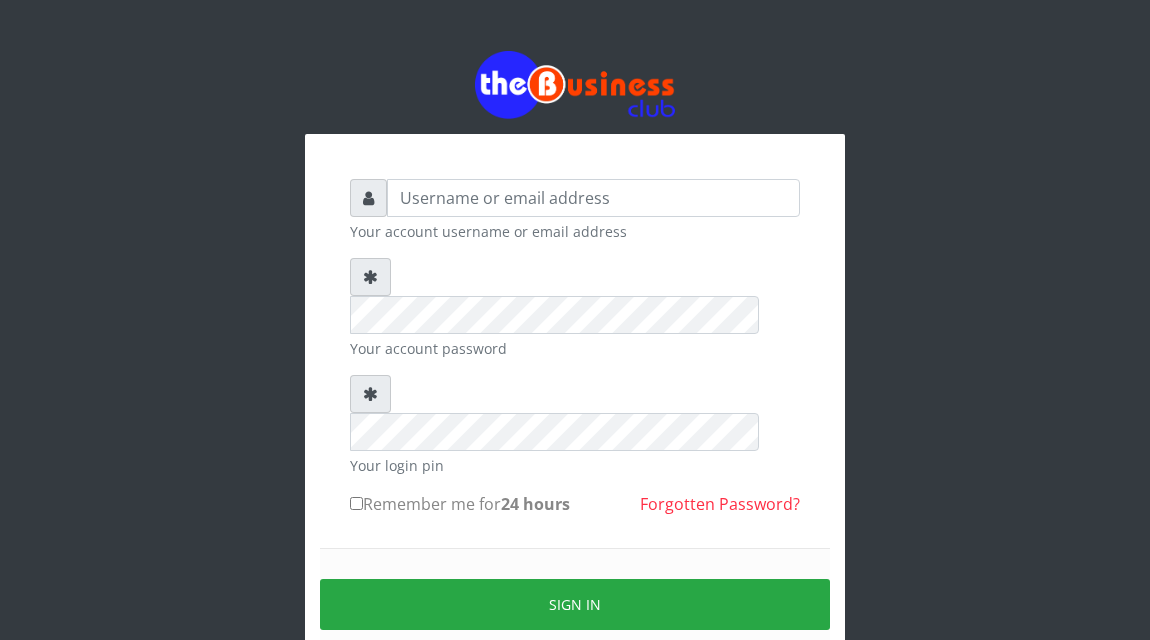 scroll, scrollTop: 0, scrollLeft: 0, axis: both 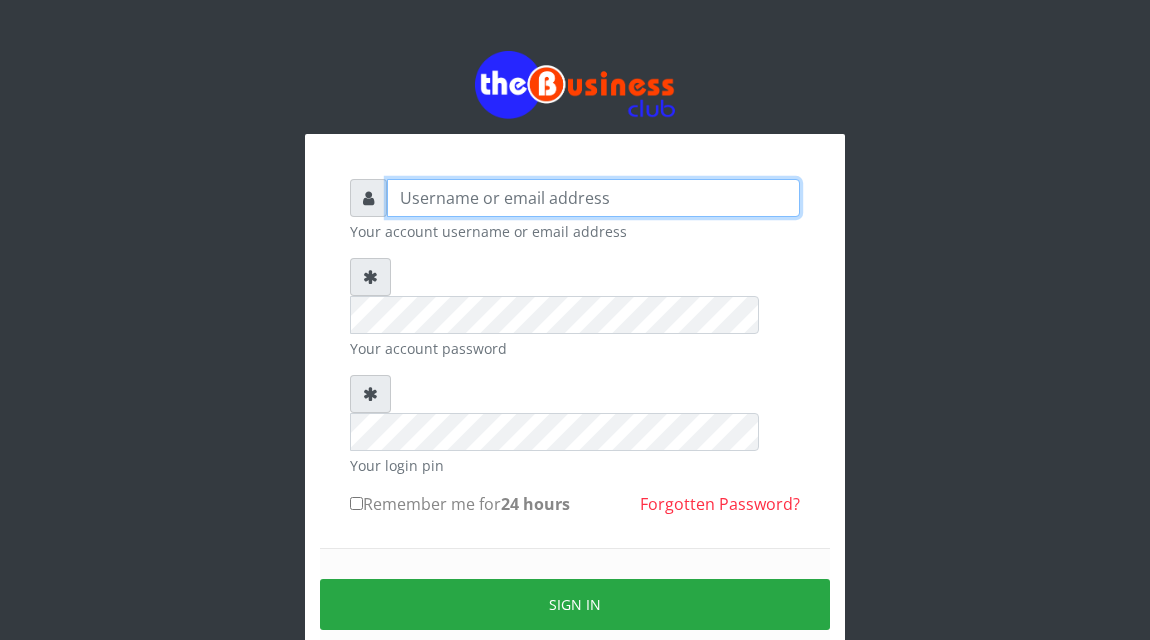 click at bounding box center (593, 198) 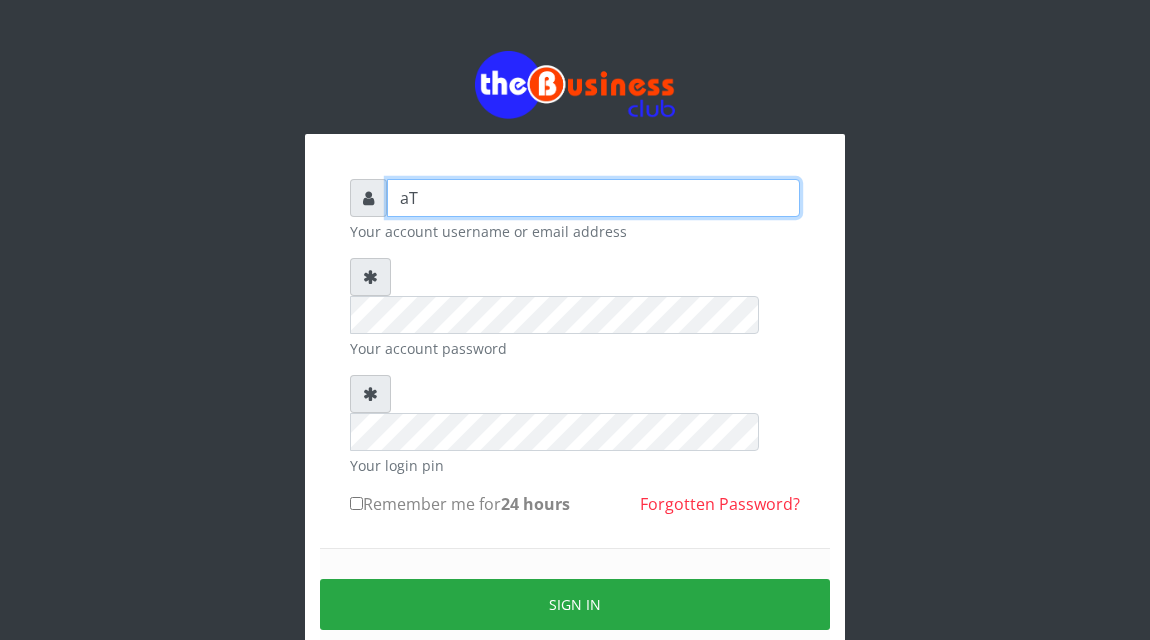 type on "a" 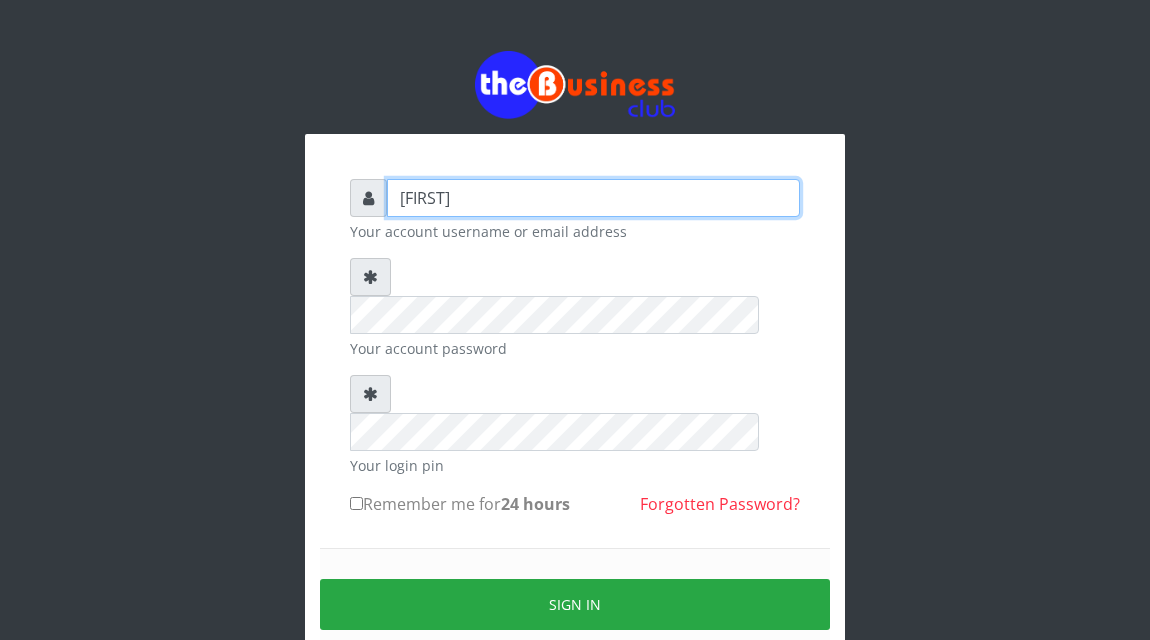 type on "Atipeter" 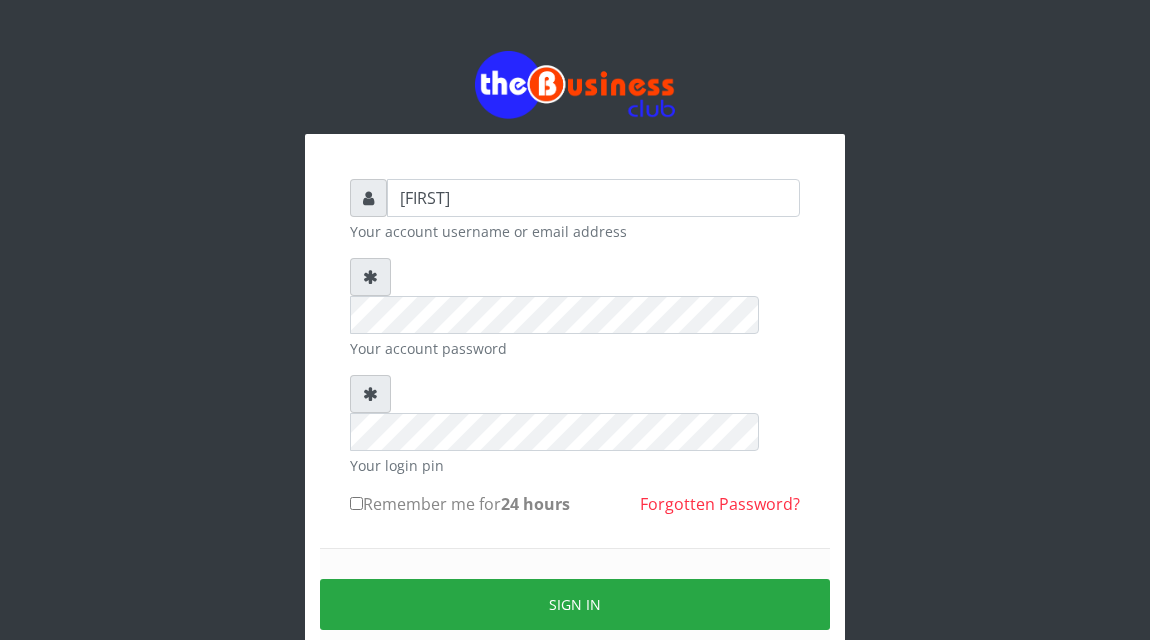 click on "Remember me for  24 hours" at bounding box center (356, 503) 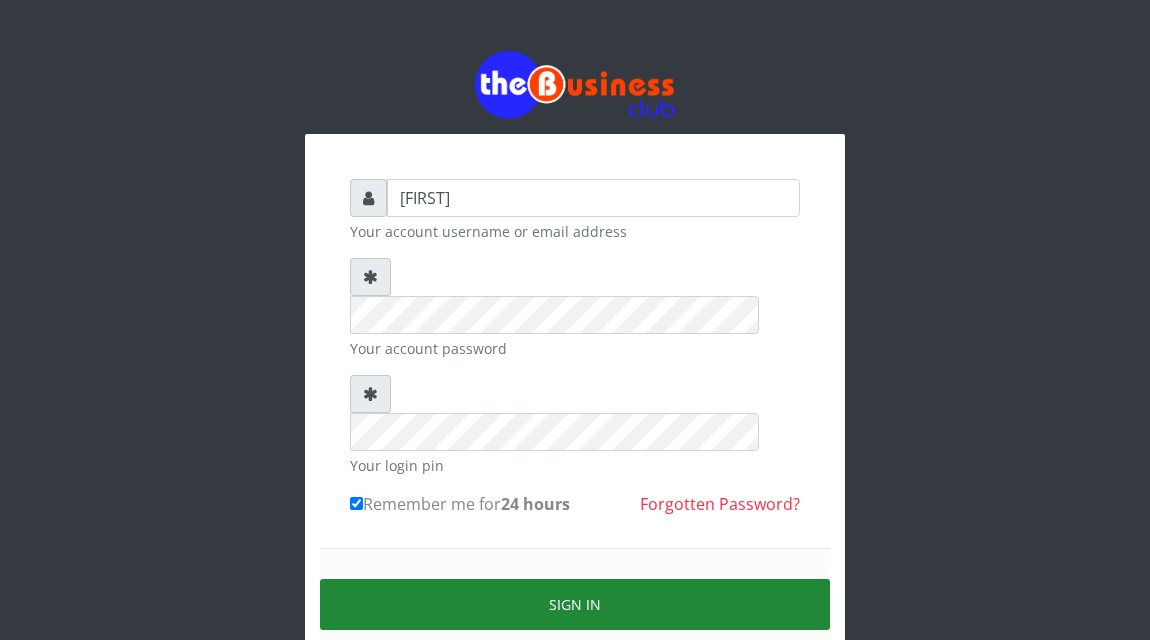 click on "Sign in" at bounding box center [575, 604] 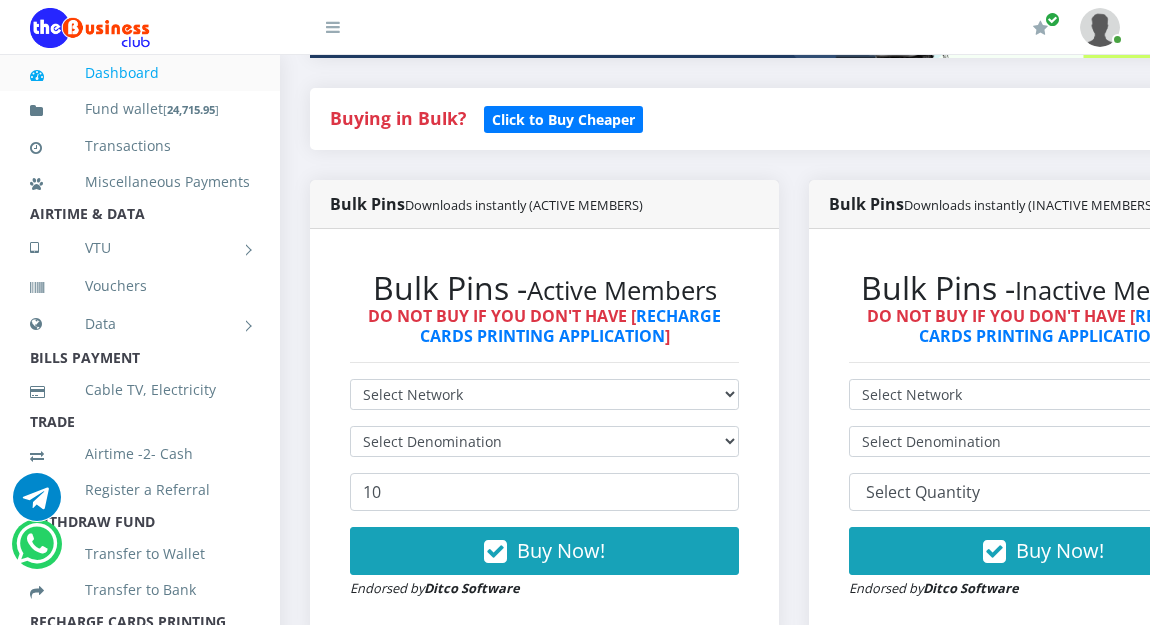 scroll, scrollTop: 400, scrollLeft: 0, axis: vertical 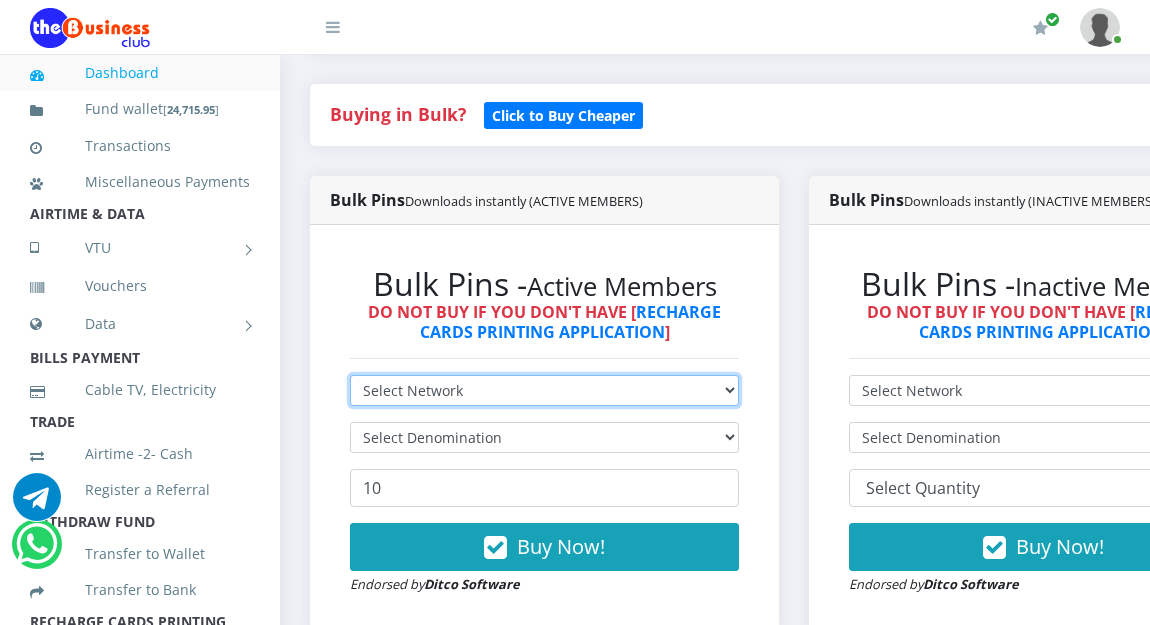 click on "Select Network
MTN
Globacom
9Mobile
Airtel" at bounding box center [544, 390] 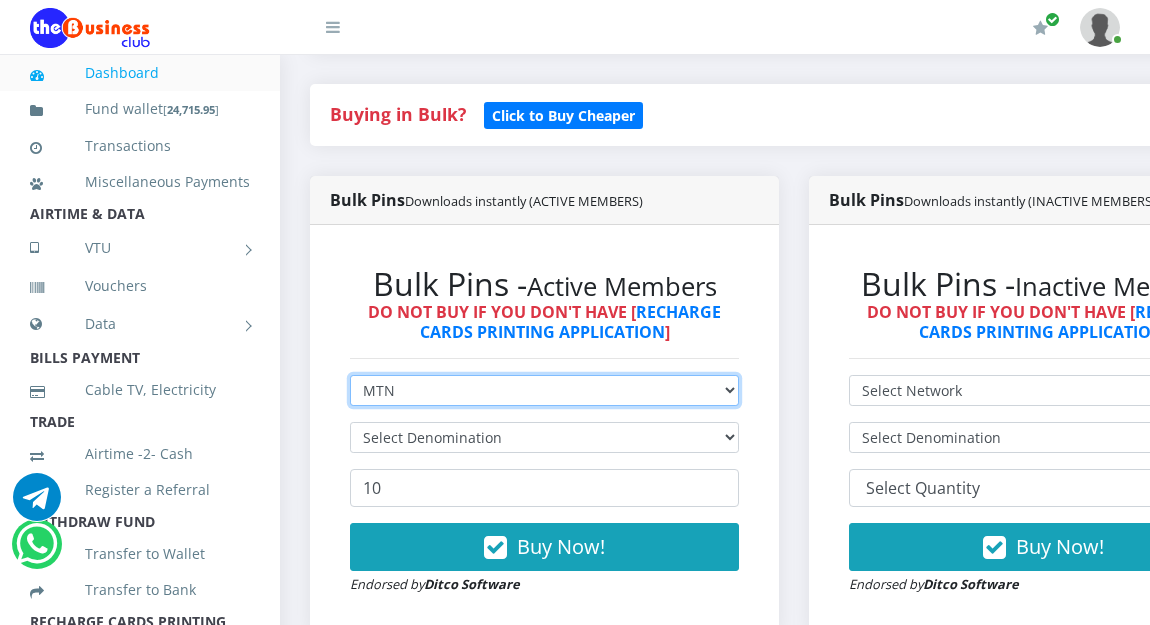 click on "Select Network
MTN
Globacom
9Mobile
Airtel" at bounding box center (544, 390) 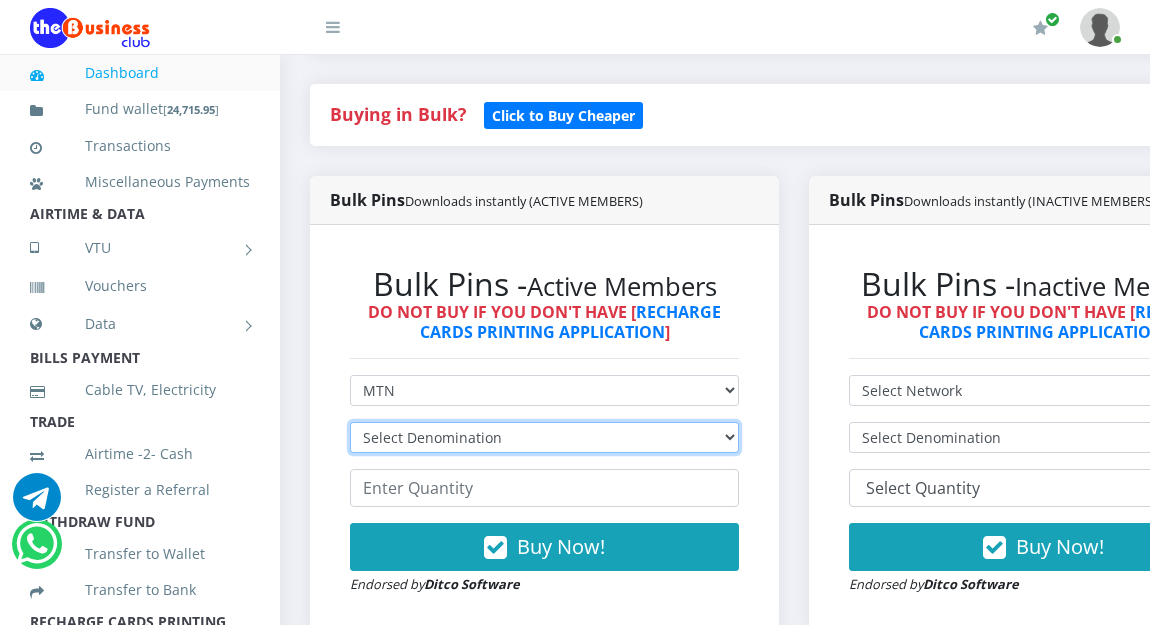 click on "Select Denomination MTN NGN100 - ₦96.94 MTN NGN200 - ₦193.88 MTN NGN400 - ₦387.76 MTN NGN500 - ₦484.70 MTN NGN1000 - ₦969.40 MTN NGN1500 - ₦1,454.10" at bounding box center (544, 437) 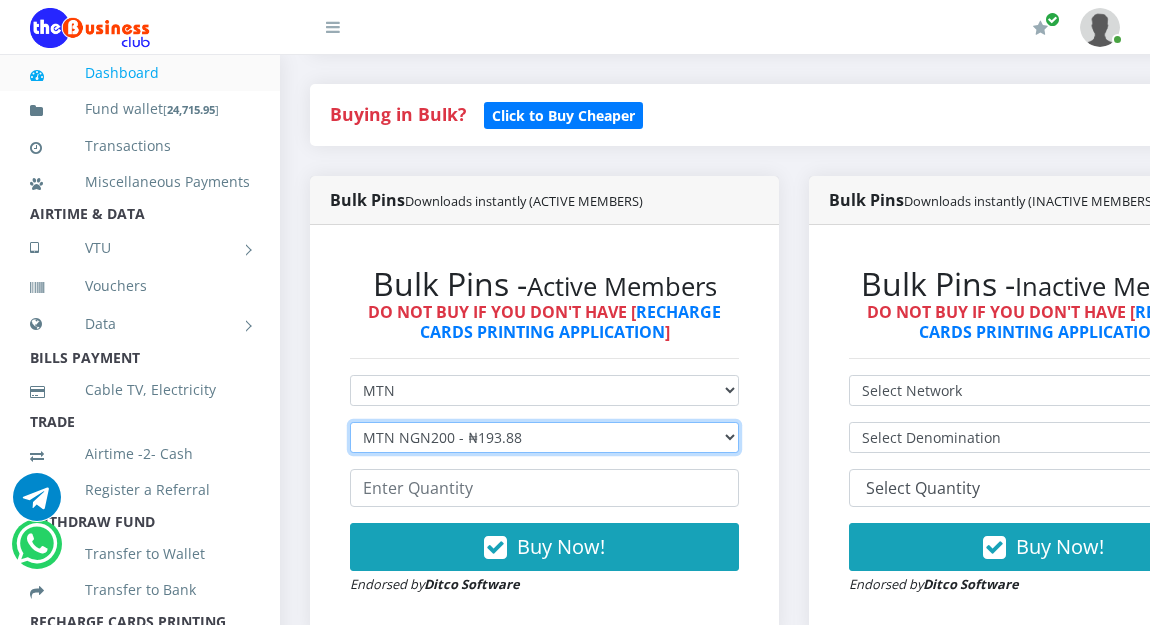 click on "Select Denomination MTN NGN100 - ₦96.94 MTN NGN200 - ₦193.88 MTN NGN400 - ₦387.76 MTN NGN500 - ₦484.70 MTN NGN1000 - ₦969.40 MTN NGN1500 - ₦1,454.10" at bounding box center [544, 437] 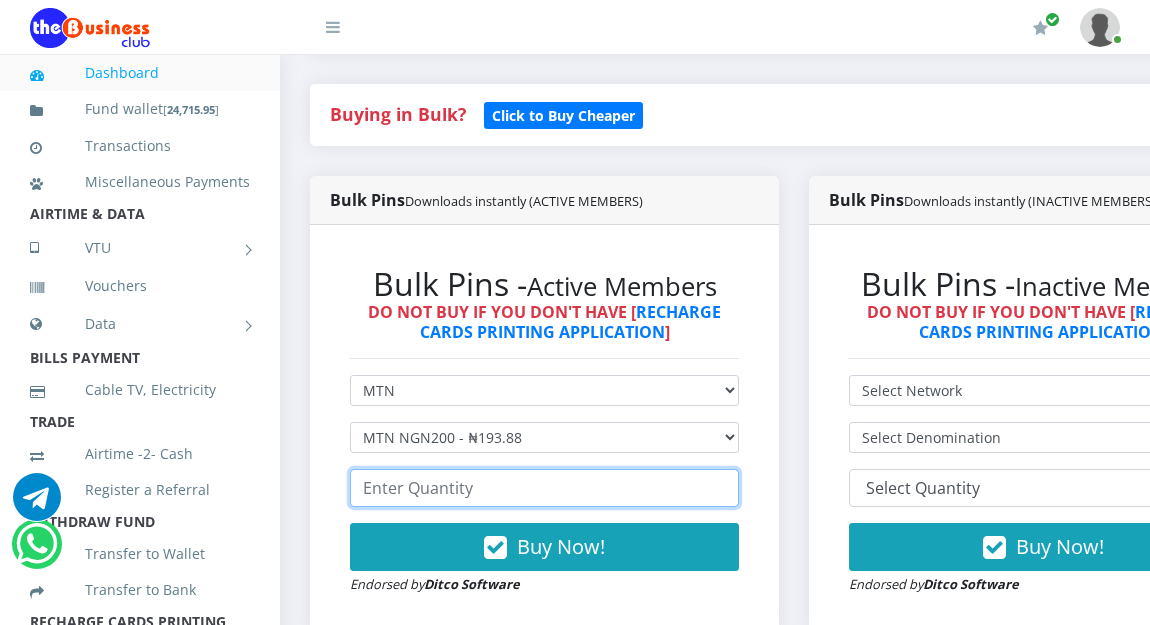 click at bounding box center [544, 488] 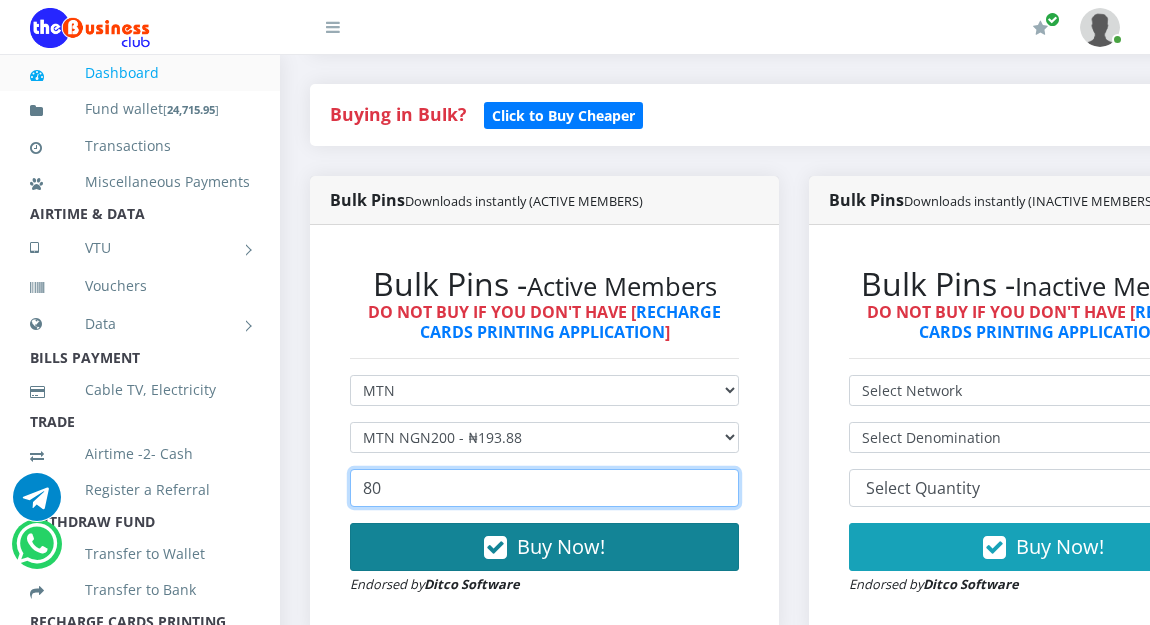 type on "80" 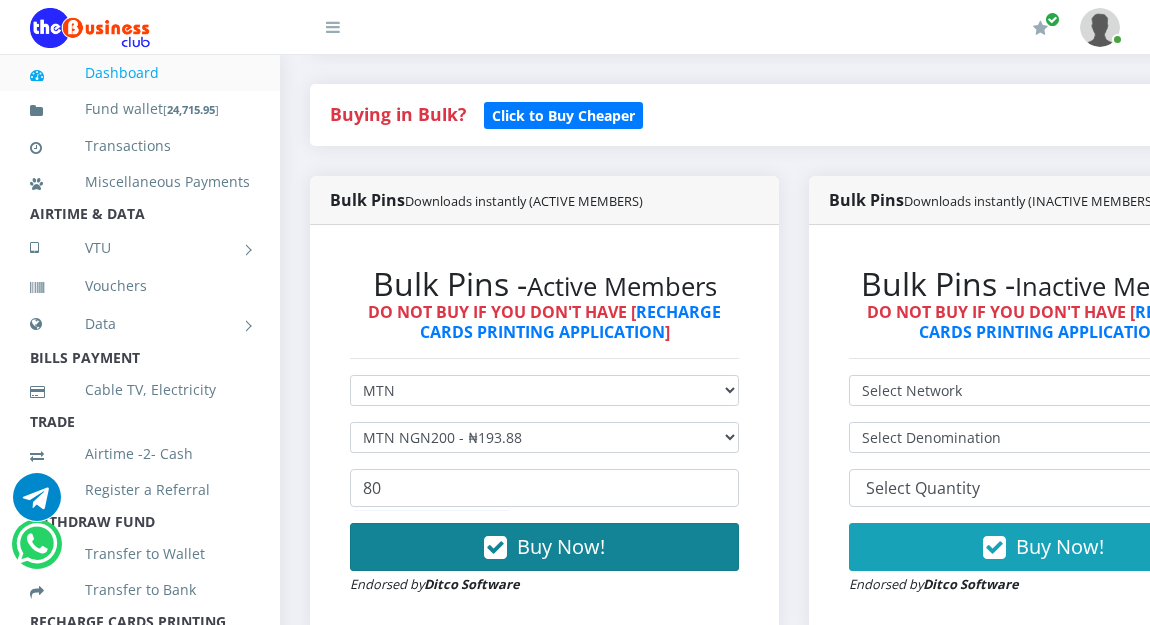 click on "Buy Now!" at bounding box center [561, 546] 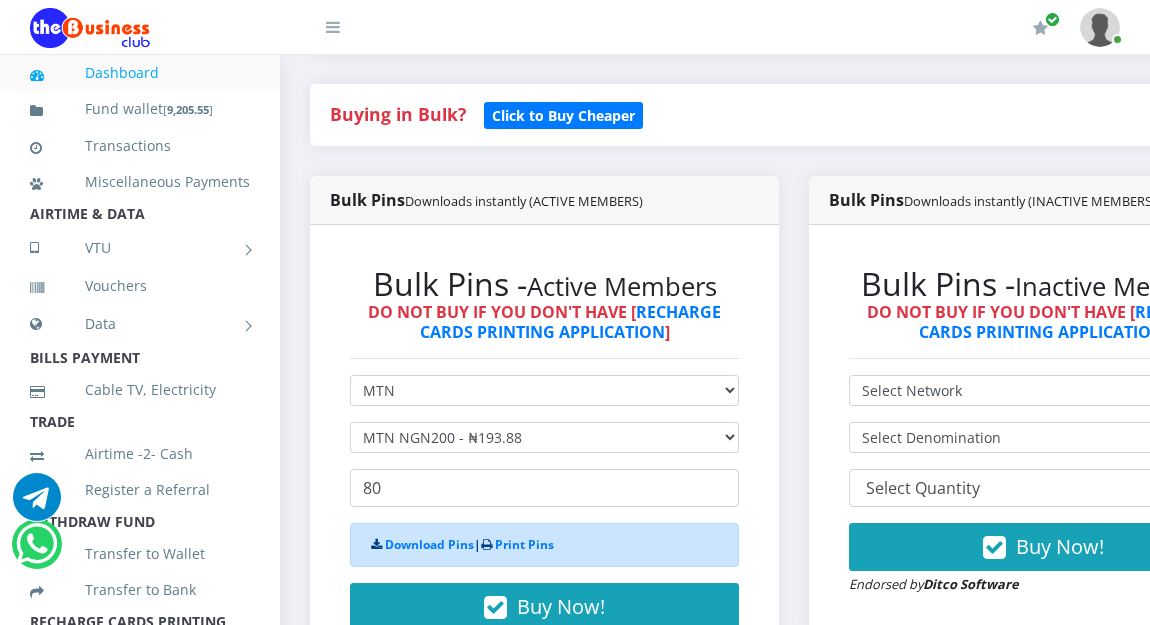 click on "Download Pins  |    Print Pins" at bounding box center [544, 545] 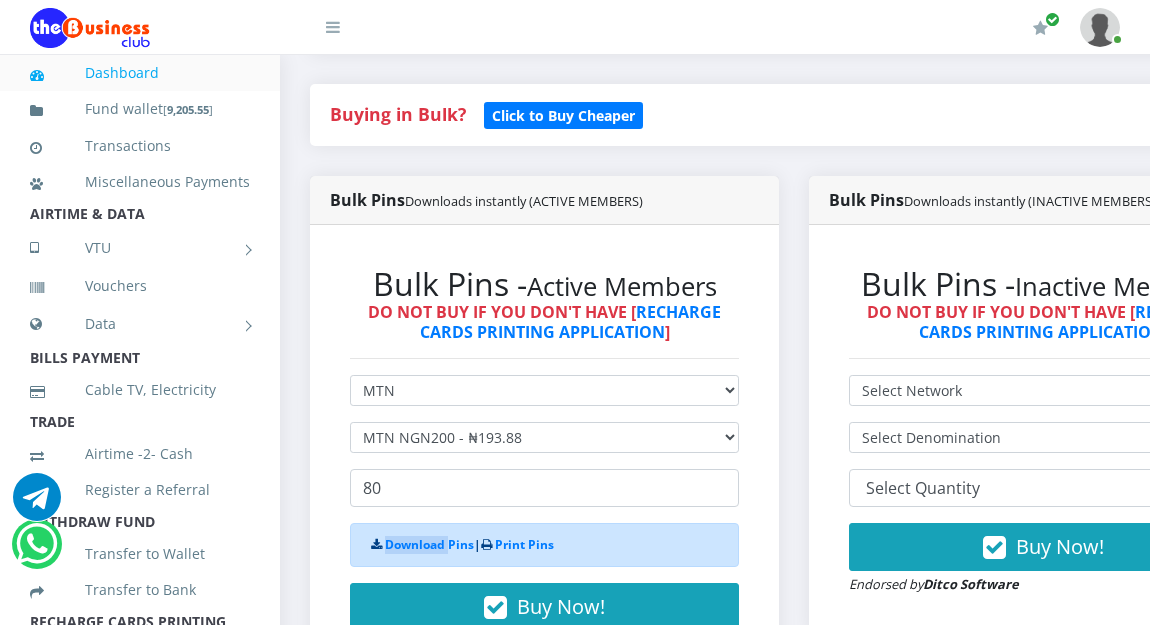 click on "Download Pins  |    Print Pins" at bounding box center [544, 545] 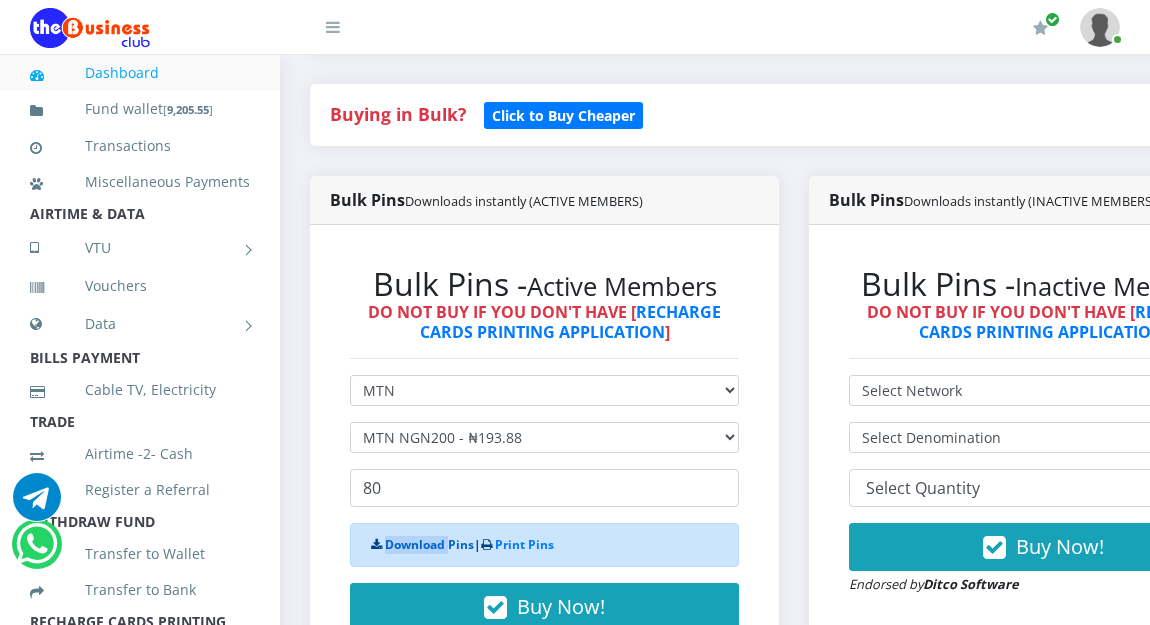 click on "Download Pins" at bounding box center [429, 544] 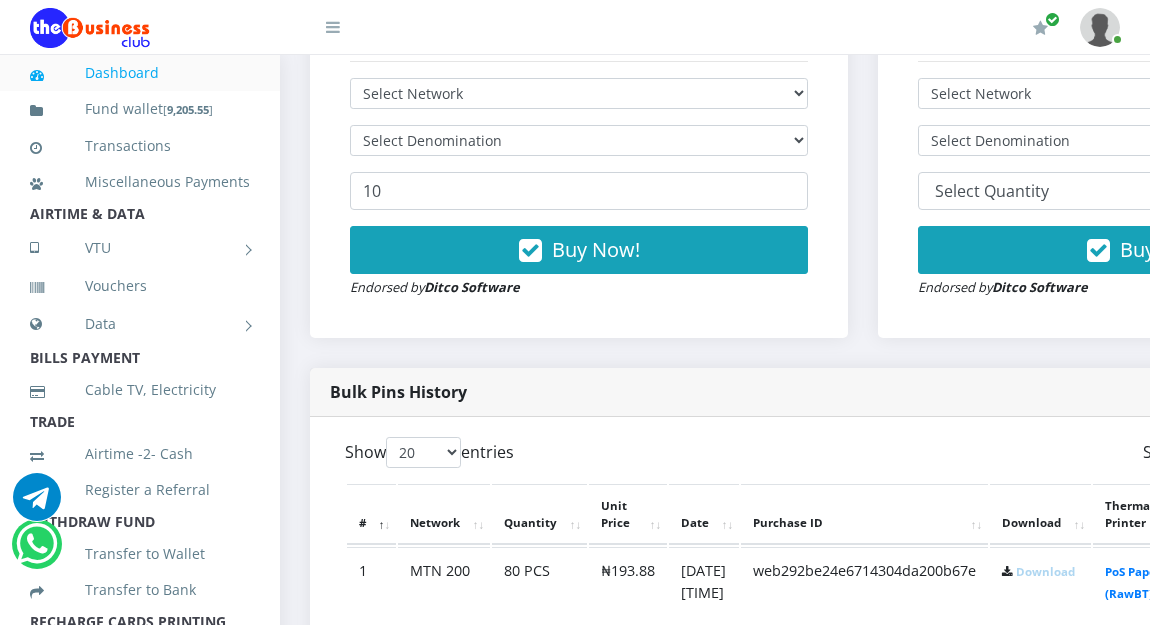 scroll, scrollTop: 720, scrollLeft: 0, axis: vertical 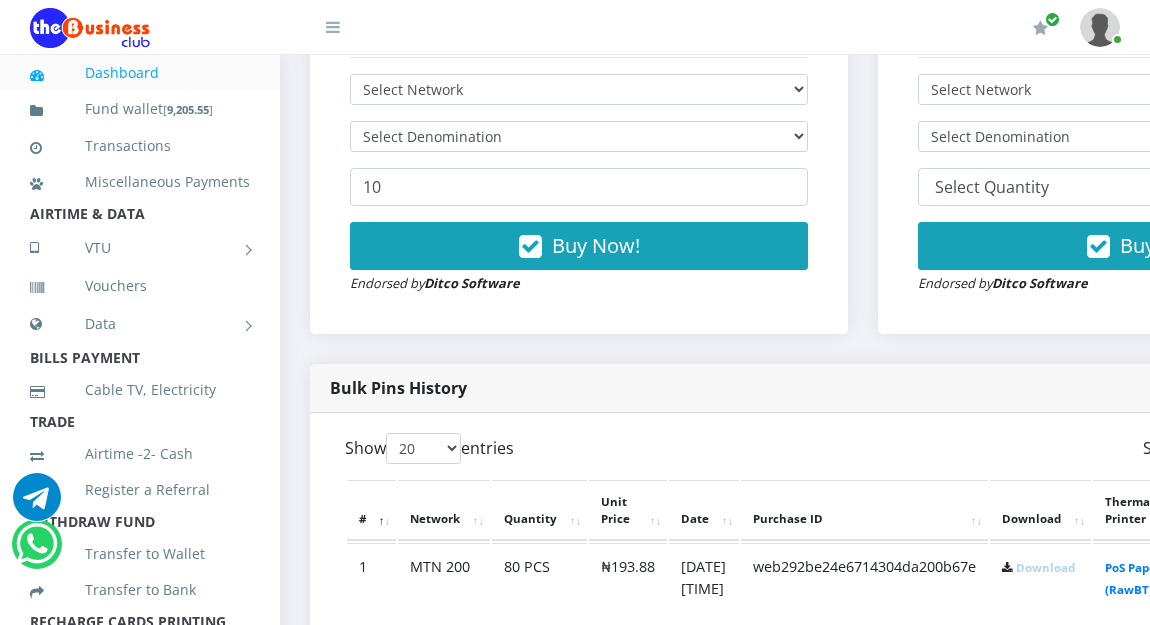 click on "Download" at bounding box center [1040, 511] 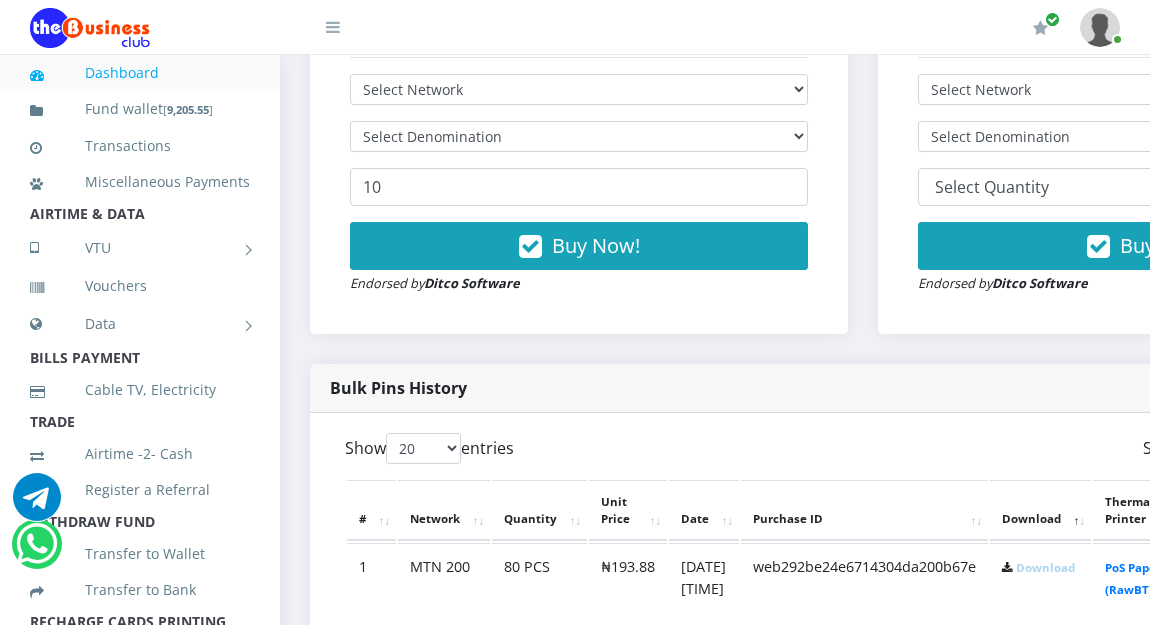 click on "Download" at bounding box center [1045, 567] 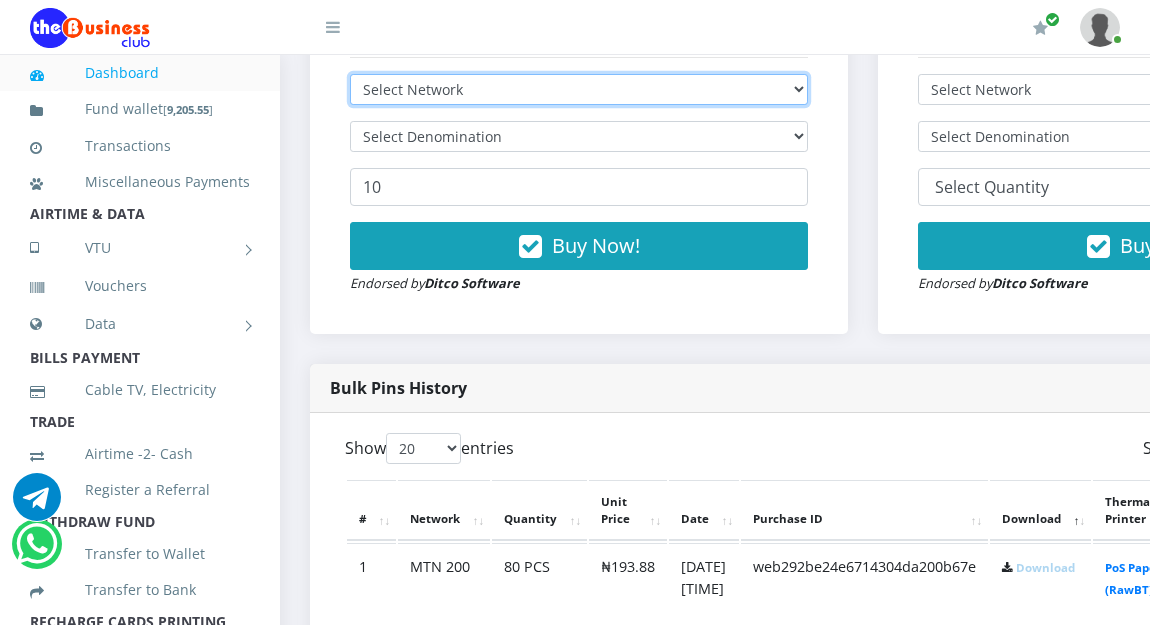 click on "Select Network
MTN
Globacom
9Mobile
Airtel" at bounding box center [579, 89] 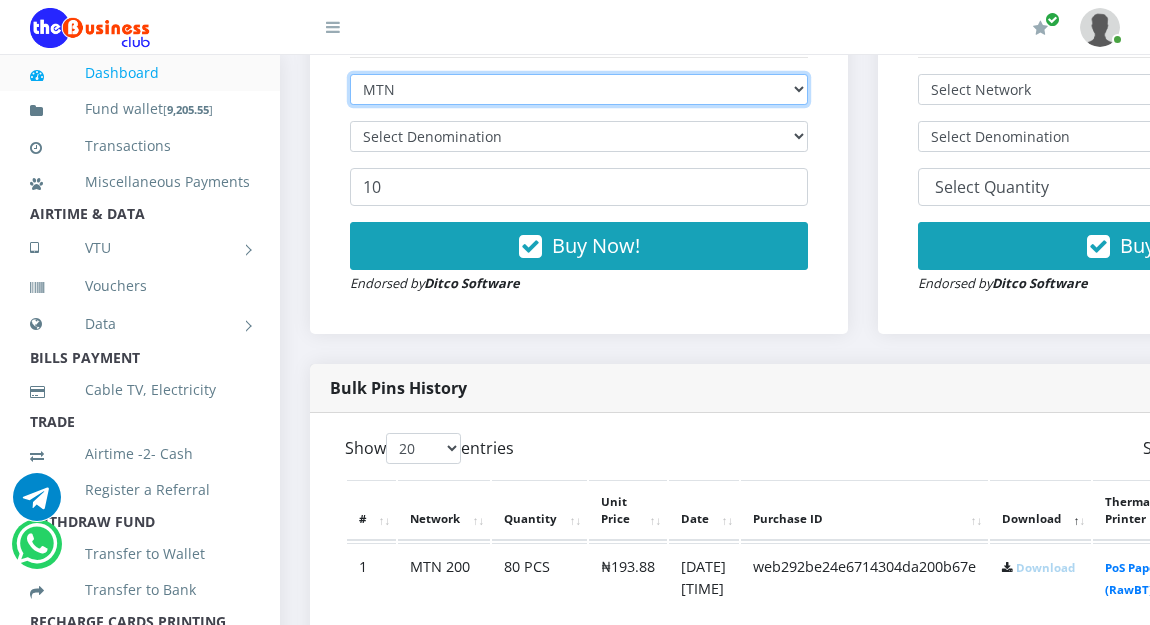 click on "Select Network
MTN
Globacom
9Mobile
Airtel" at bounding box center (579, 89) 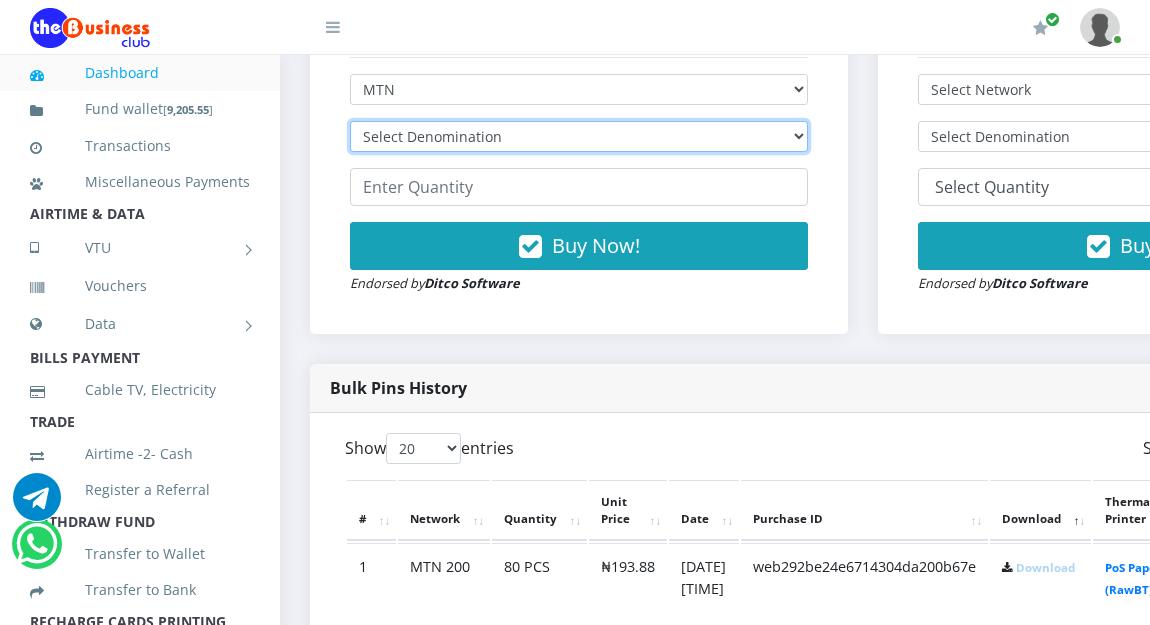 click on "Select Denomination MTN NGN100 - ₦96.94 MTN NGN200 - ₦193.88 MTN NGN400 - ₦387.76 MTN NGN500 - ₦484.70 MTN NGN1000 - ₦969.40 MTN NGN1500 - ₦1,454.10" at bounding box center [579, 136] 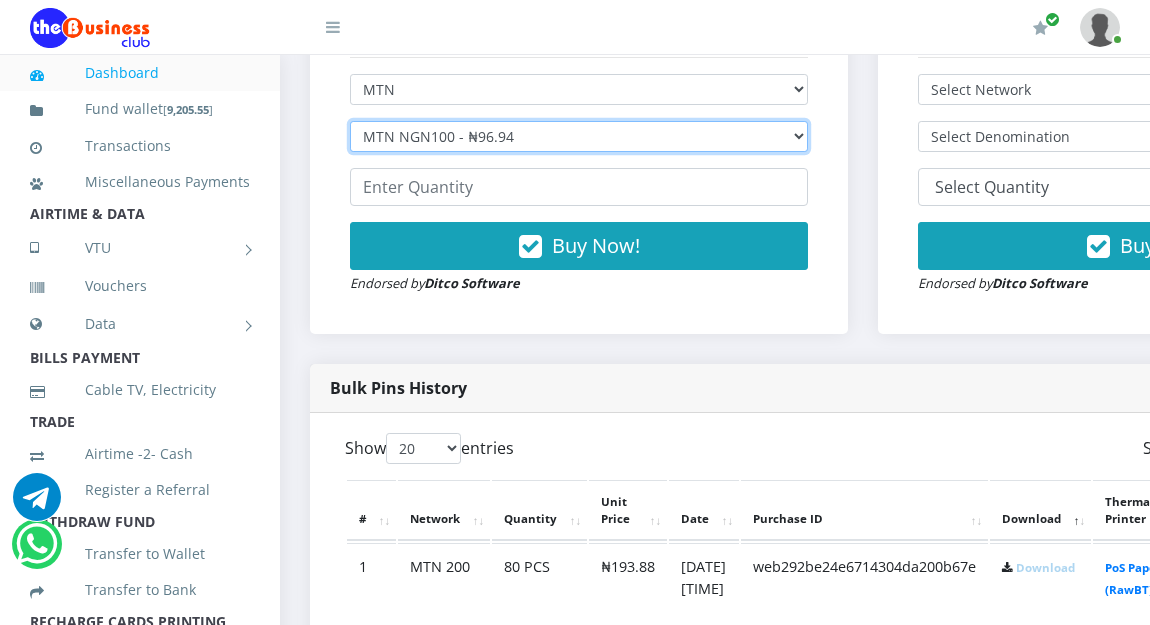click on "Select Denomination MTN NGN100 - ₦96.94 MTN NGN200 - ₦193.88 MTN NGN400 - ₦387.76 MTN NGN500 - ₦484.70 MTN NGN1000 - ₦969.40 MTN NGN1500 - ₦1,454.10" at bounding box center (579, 136) 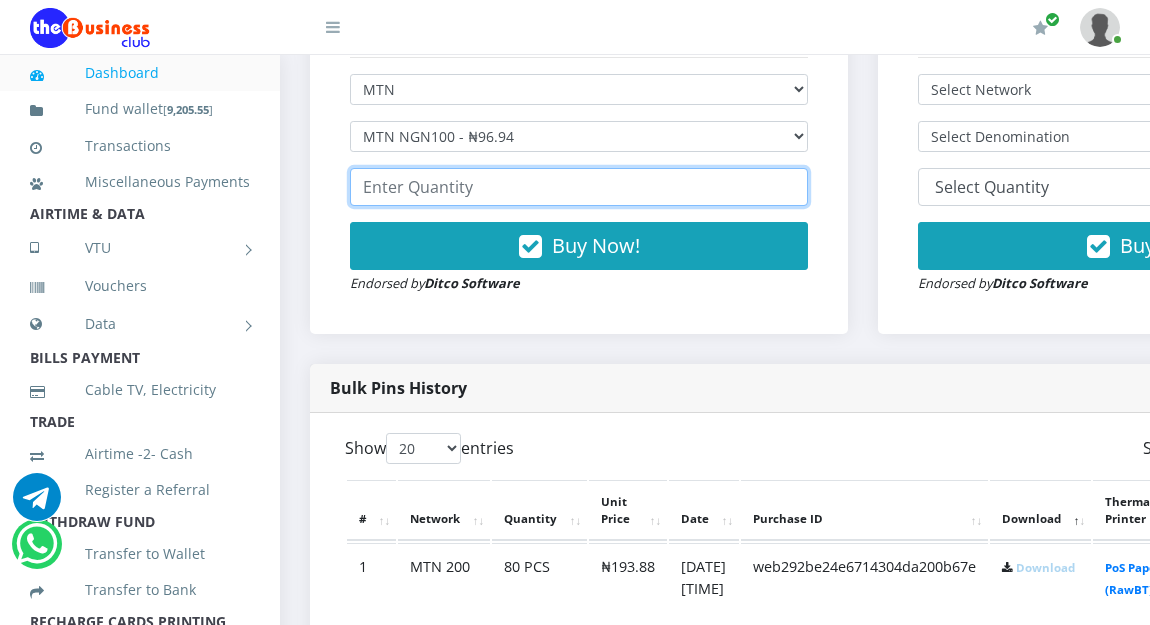 click at bounding box center (579, 187) 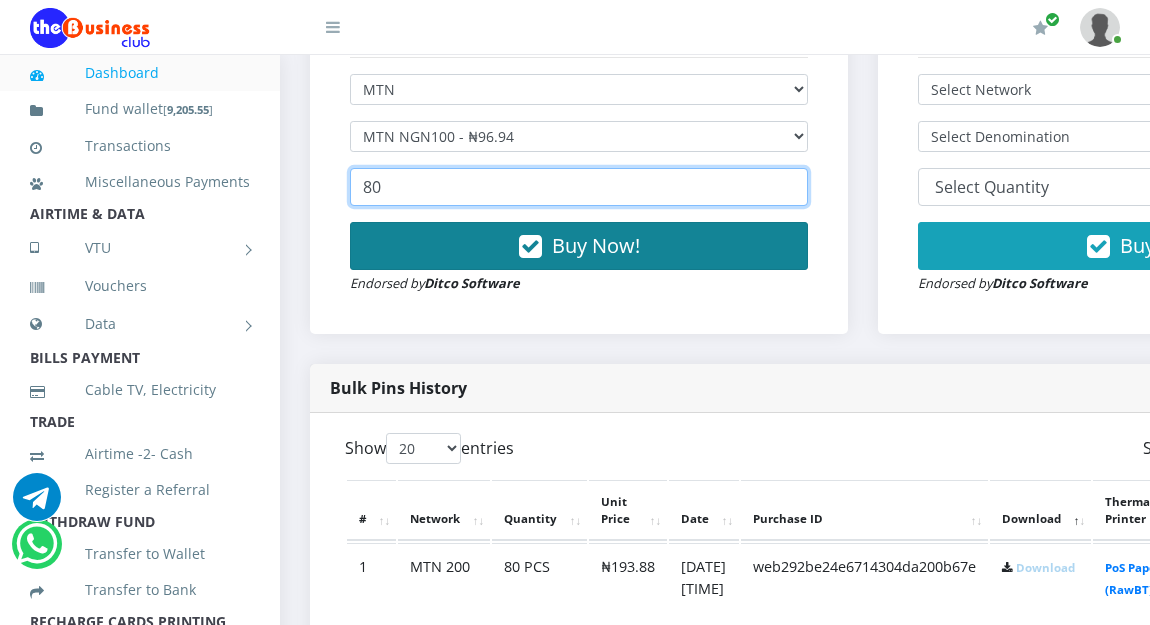 type on "80" 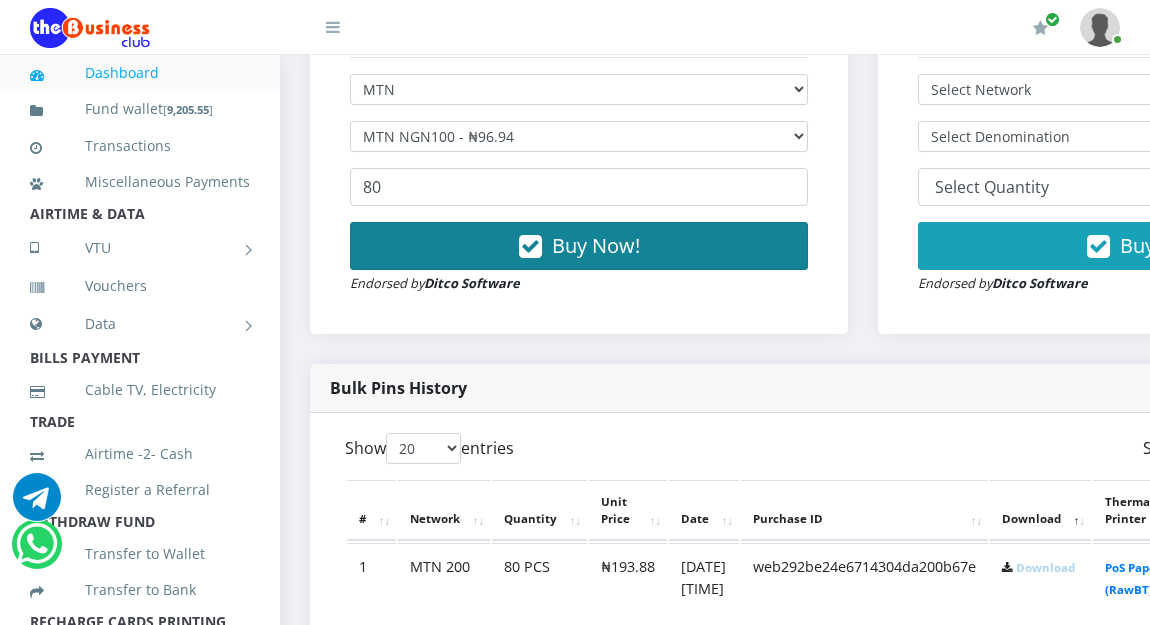 click on "Buy Now!" at bounding box center [596, 245] 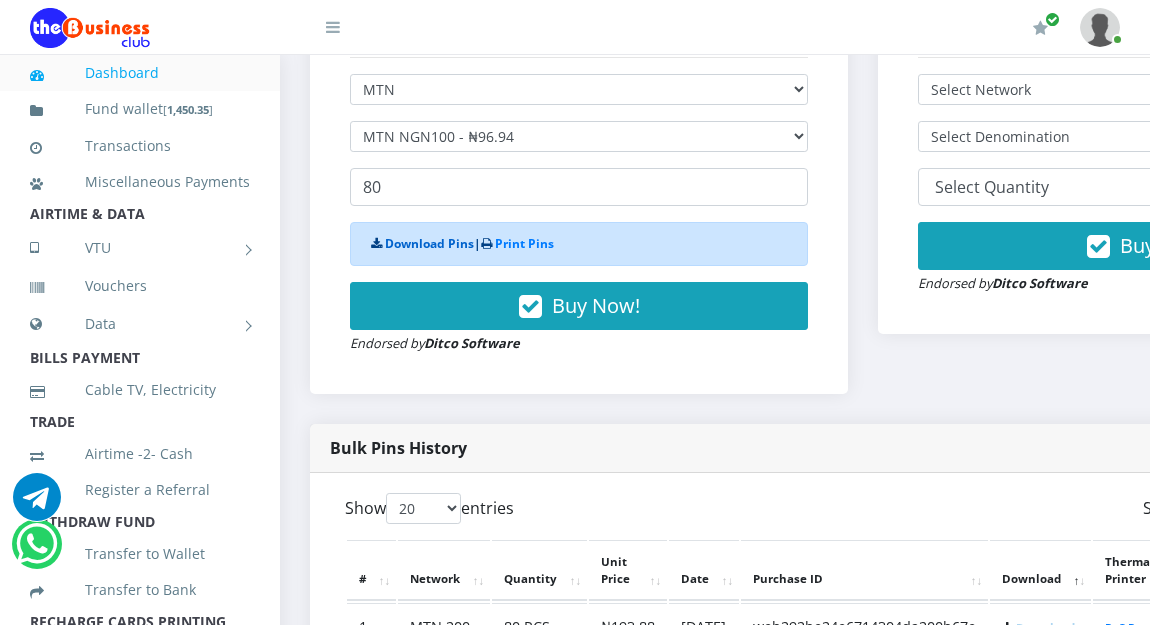 click on "Download Pins" at bounding box center (429, 243) 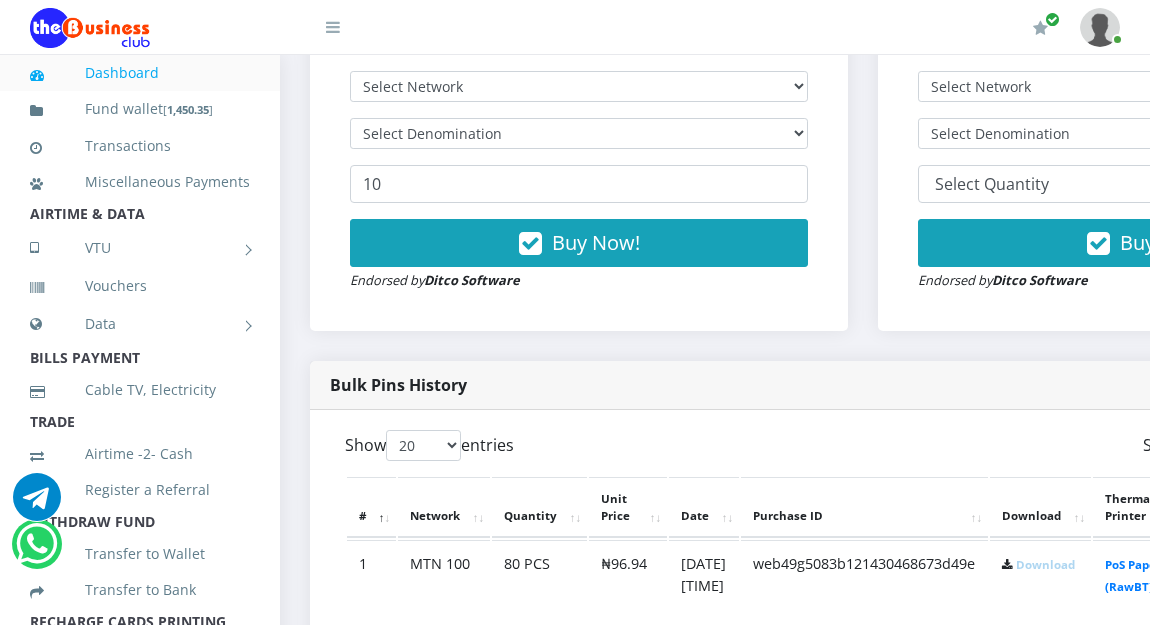 scroll, scrollTop: 0, scrollLeft: 0, axis: both 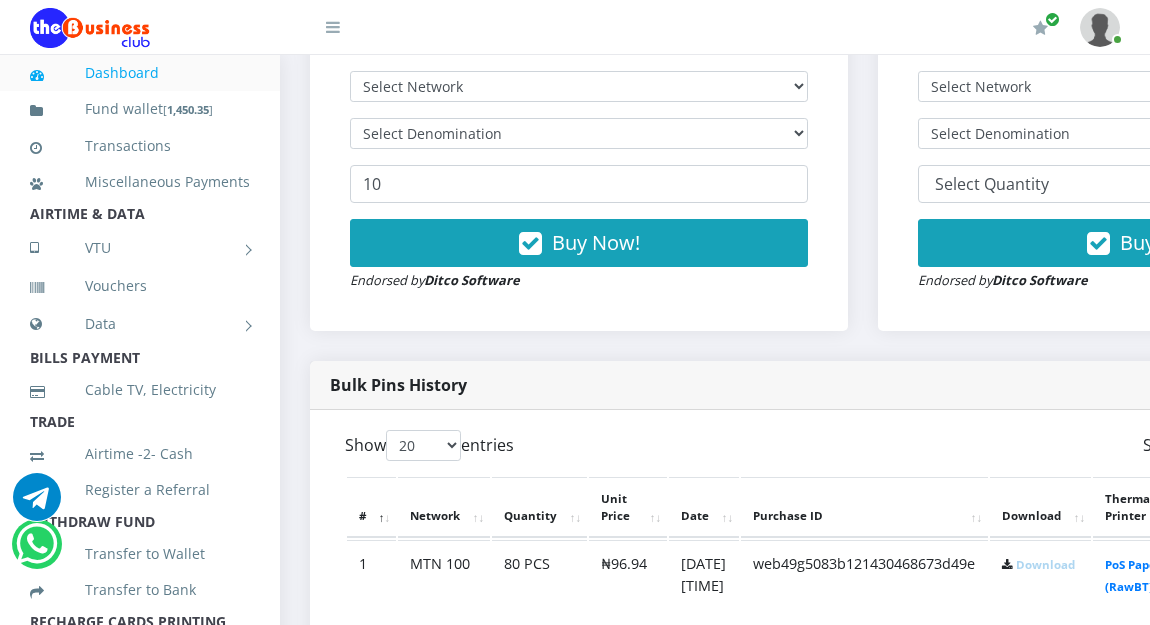 click on "Download" at bounding box center (1045, 564) 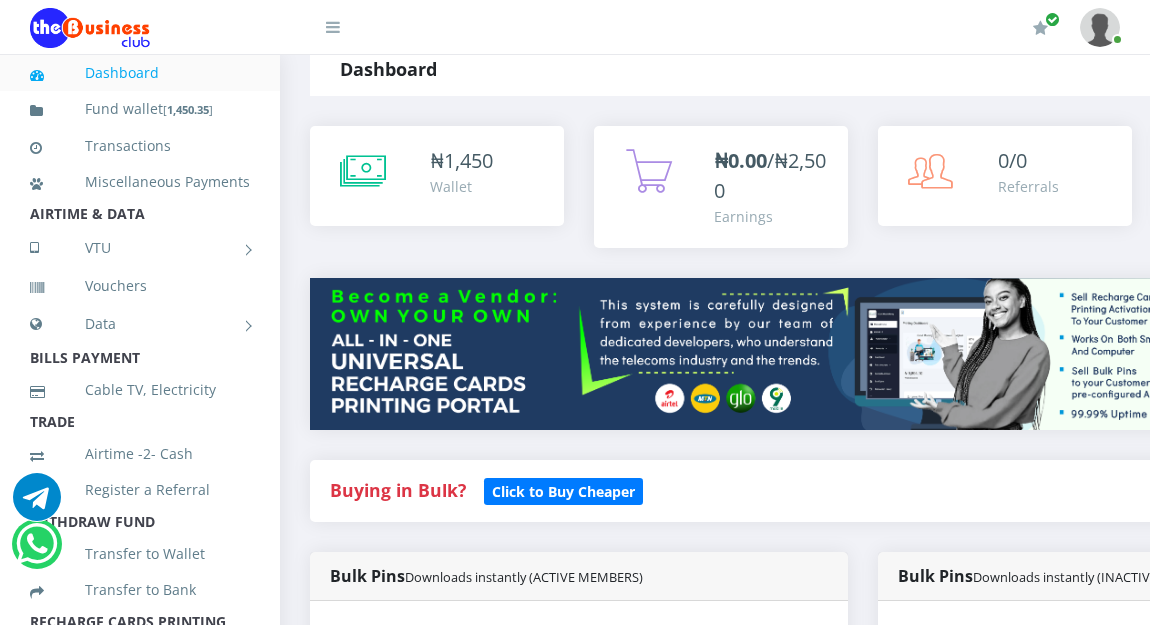 scroll, scrollTop: 3, scrollLeft: 0, axis: vertical 